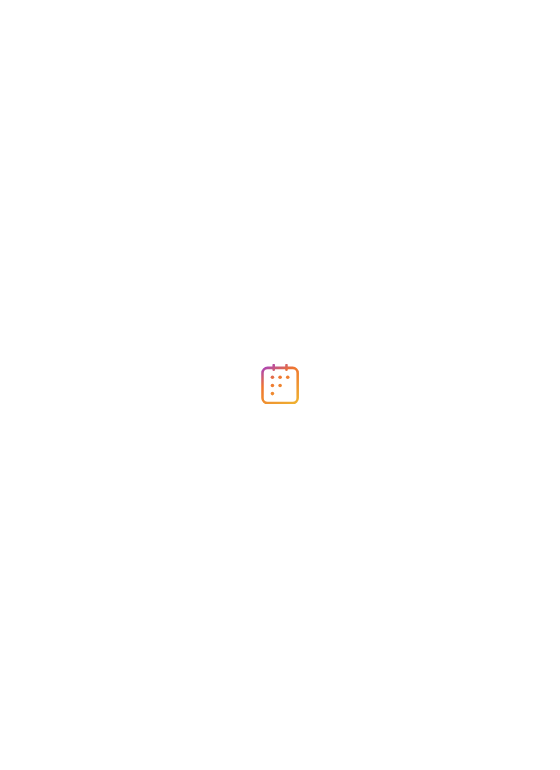 scroll, scrollTop: 0, scrollLeft: 0, axis: both 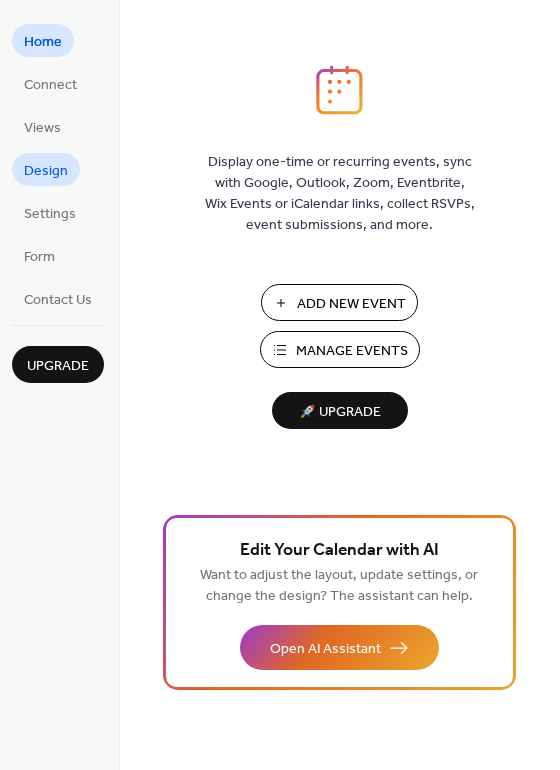 click on "Design" at bounding box center (46, 171) 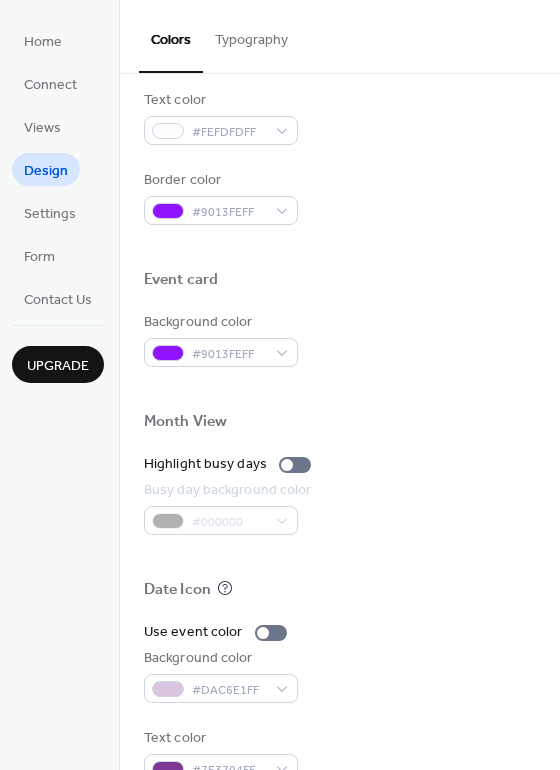 scroll, scrollTop: 816, scrollLeft: 0, axis: vertical 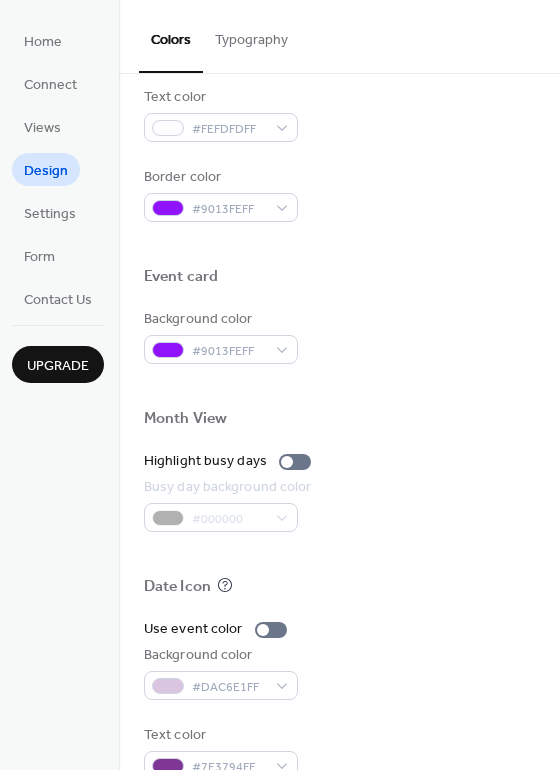 click on "#000000" at bounding box center [230, 517] 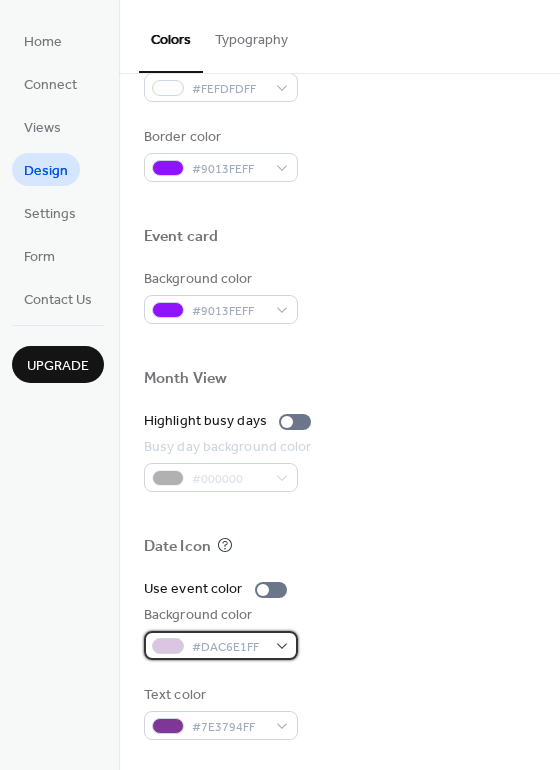 click on "#DAC6E1FF" at bounding box center (229, 647) 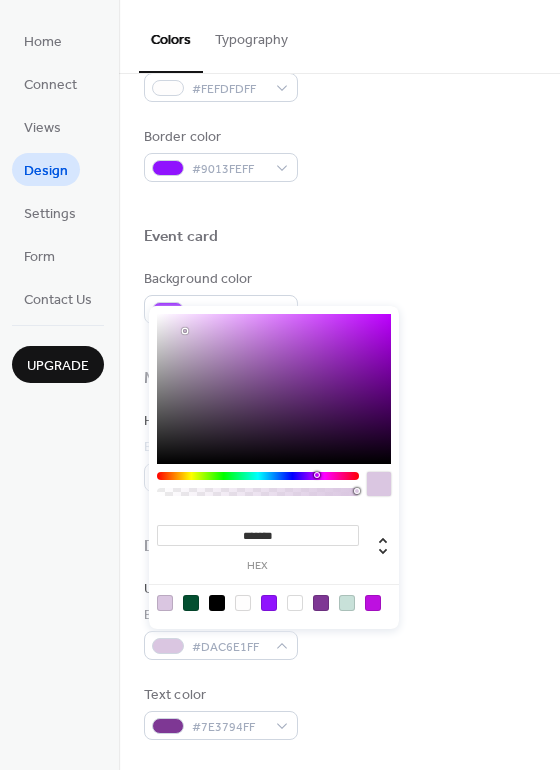 click at bounding box center (243, 603) 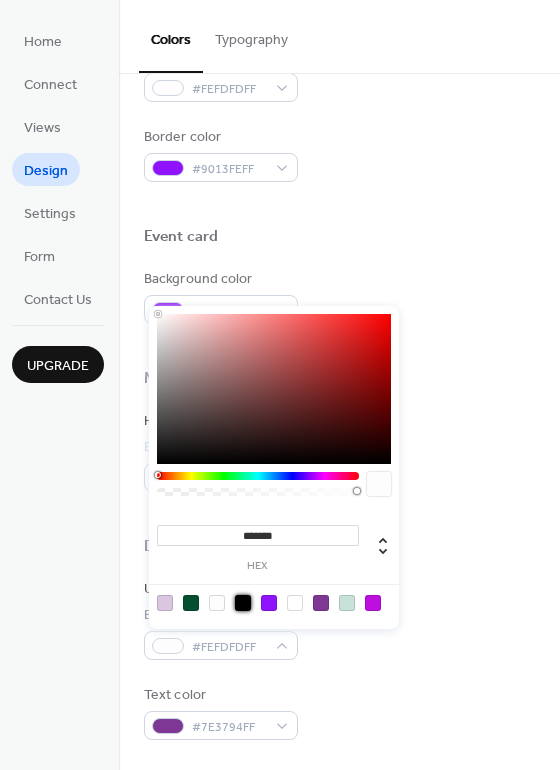 click at bounding box center (243, 603) 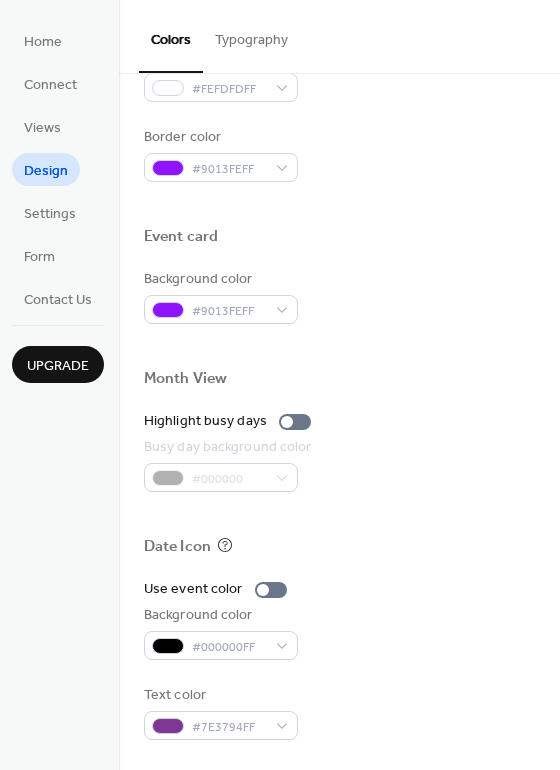 click on "Background color #000000FF" at bounding box center [339, 632] 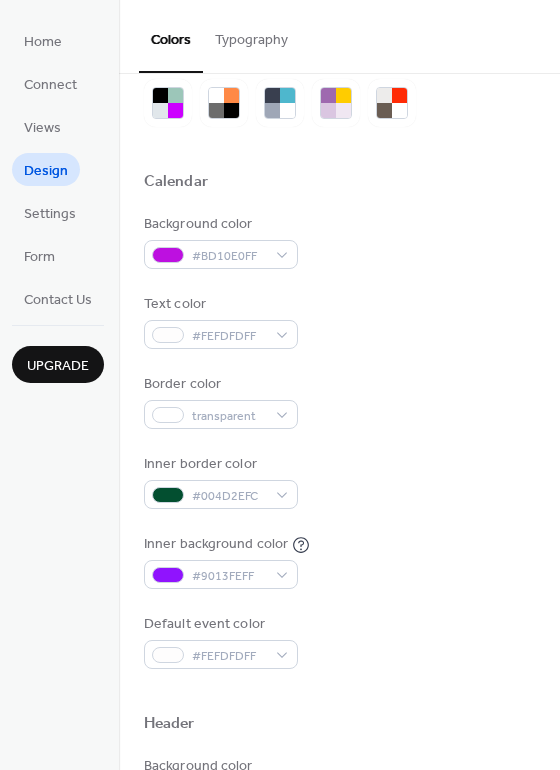 scroll, scrollTop: 65, scrollLeft: 0, axis: vertical 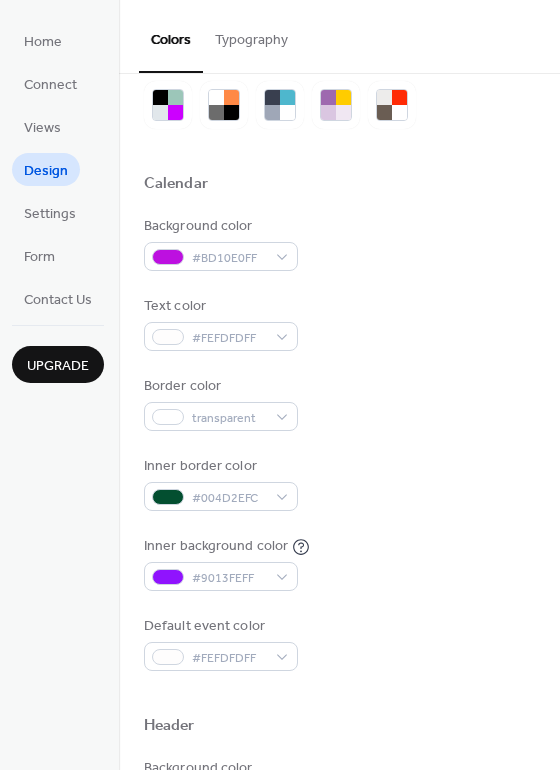 click on "Typography" at bounding box center [251, 35] 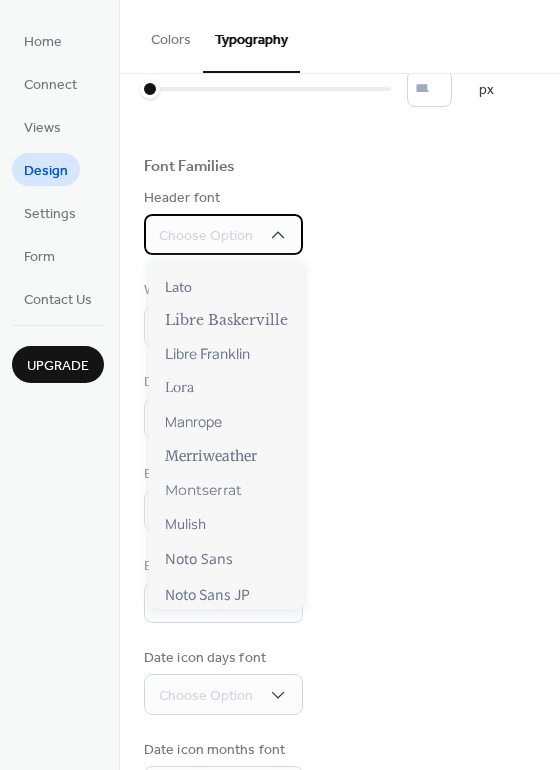 scroll, scrollTop: 536, scrollLeft: 0, axis: vertical 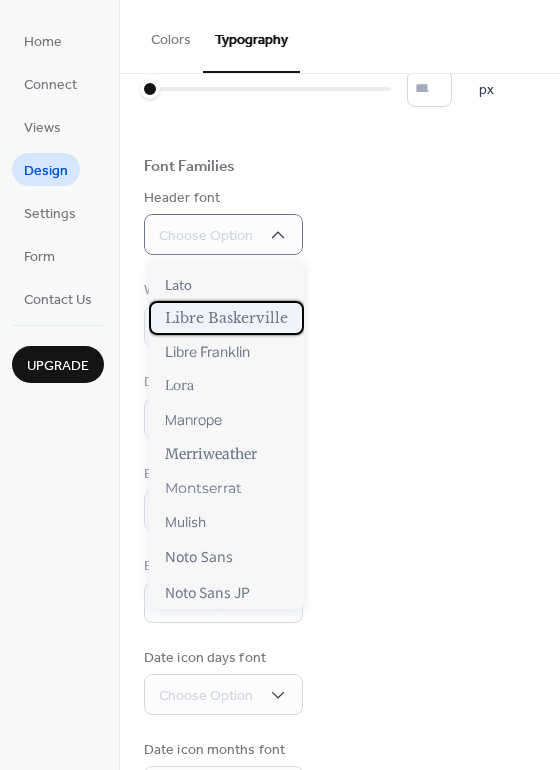 click on "Libre Baskerville" at bounding box center [226, 318] 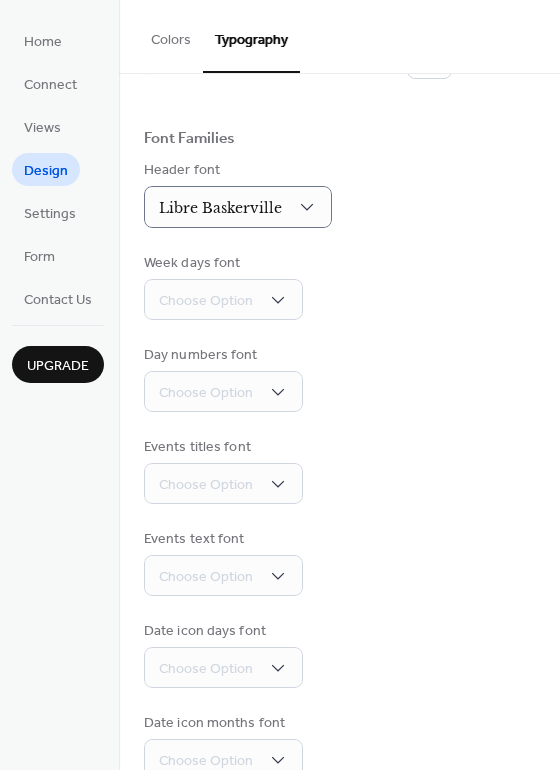 scroll, scrollTop: 107, scrollLeft: 0, axis: vertical 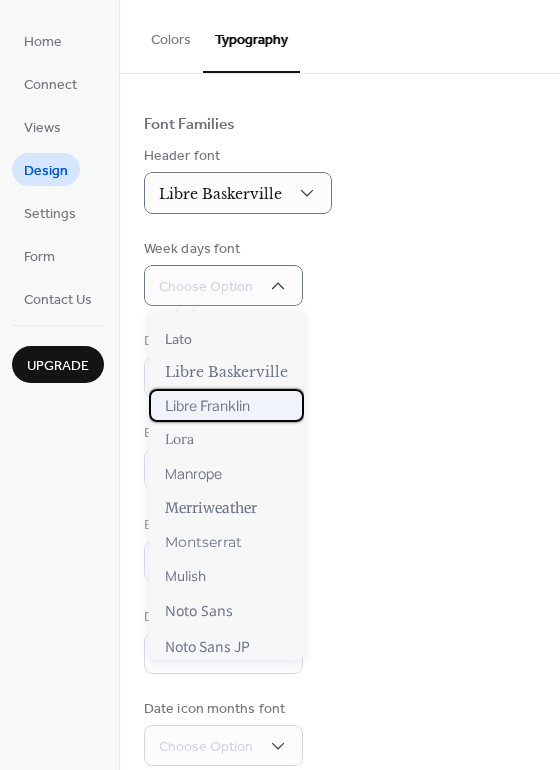 click on "Libre Franklin" at bounding box center [207, 405] 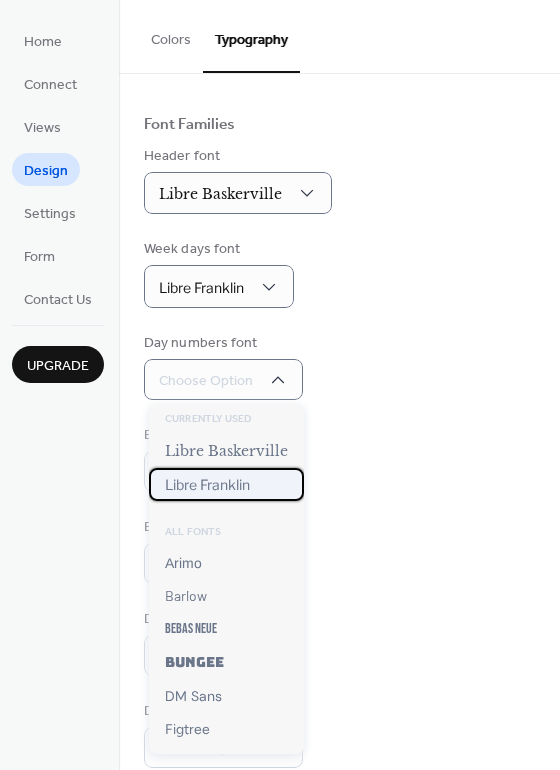click on "Libre Franklin" at bounding box center (207, 484) 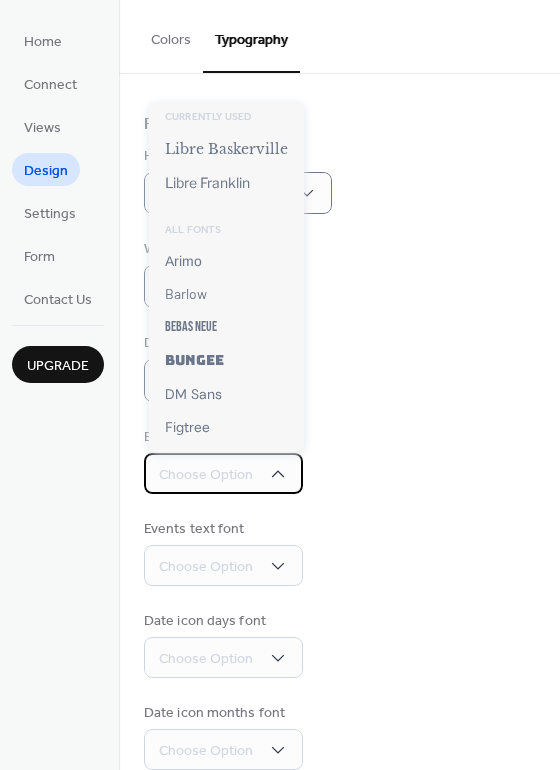 scroll, scrollTop: 136, scrollLeft: 0, axis: vertical 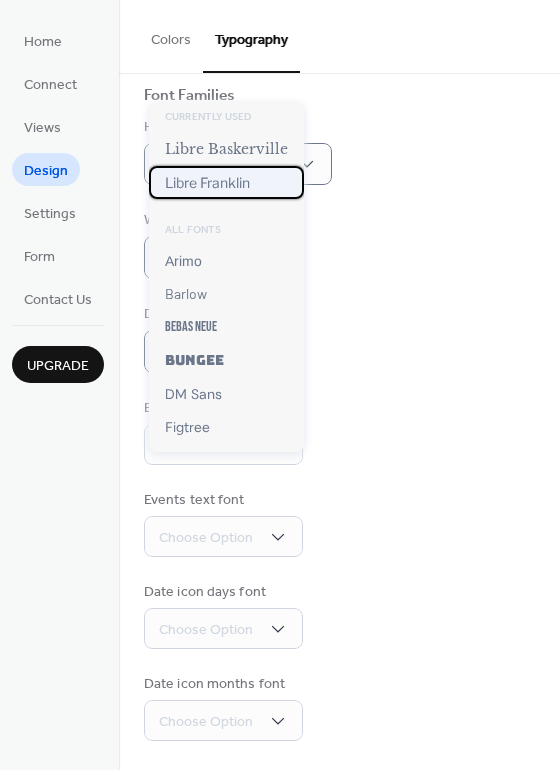 click on "Libre Franklin" at bounding box center (207, 182) 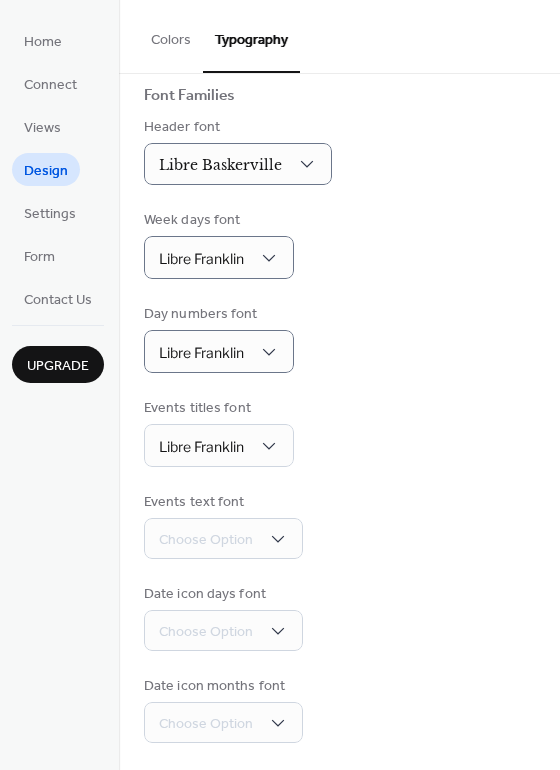 scroll, scrollTop: 137, scrollLeft: 0, axis: vertical 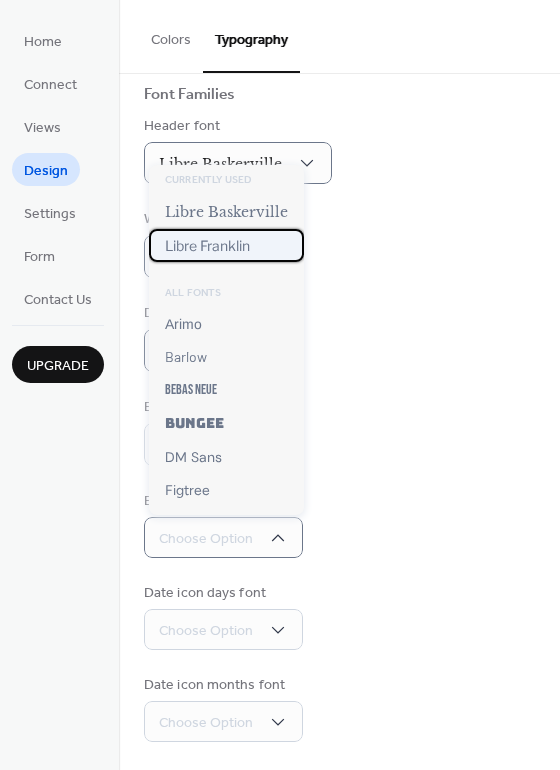 click on "Libre Franklin" at bounding box center (207, 245) 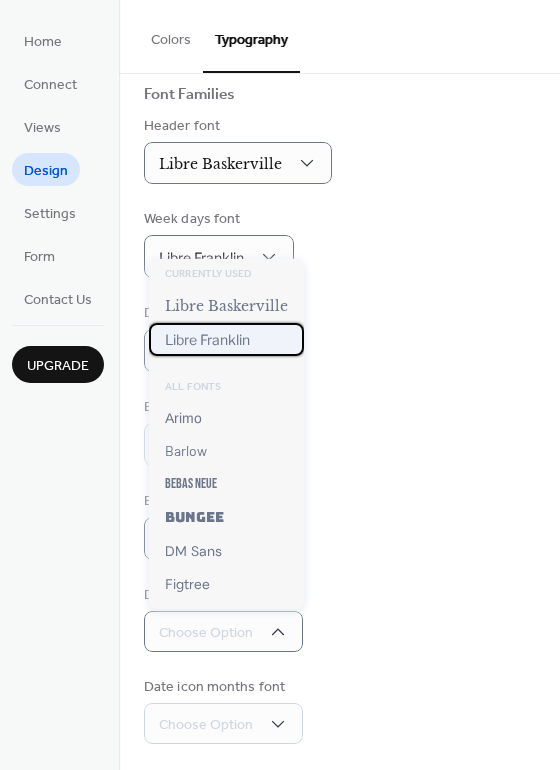 click on "Libre Franklin" at bounding box center [207, 339] 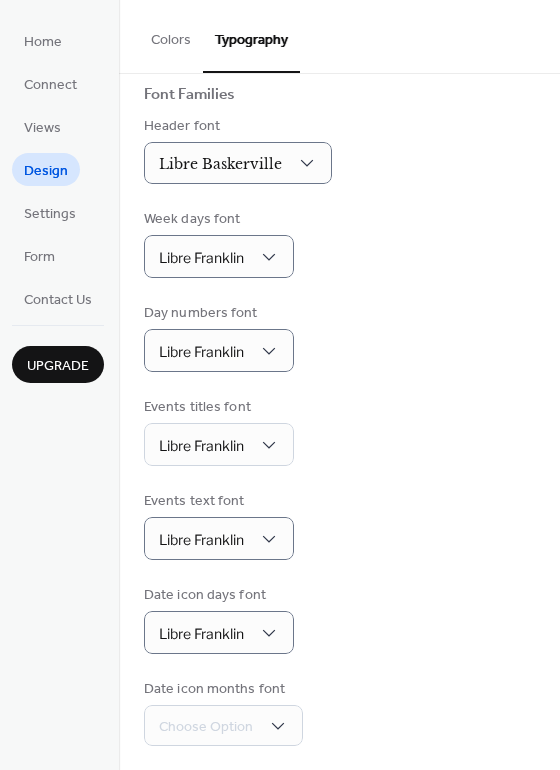 scroll, scrollTop: 140, scrollLeft: 0, axis: vertical 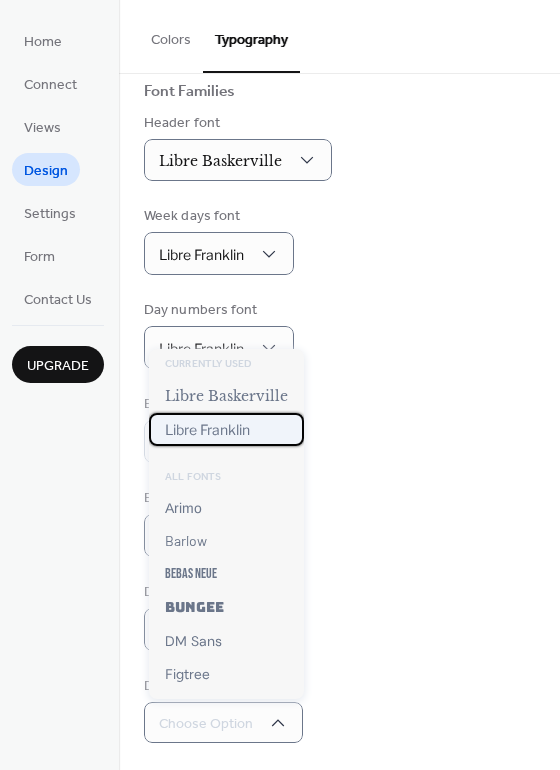 click on "Libre Franklin" at bounding box center (207, 429) 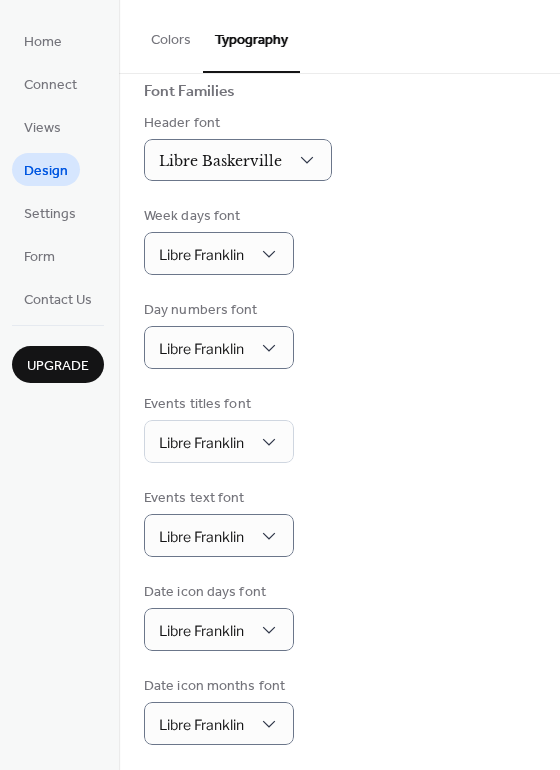 click on "Base Font Size * px Font Families Header font Libre Baskerville Week days font Libre Franklin Day numbers font Libre Franklin Events titles font Libre Franklin Events text font Libre Franklin Date icon days font Libre Franklin Date icon months font Libre Franklin" at bounding box center (339, 354) 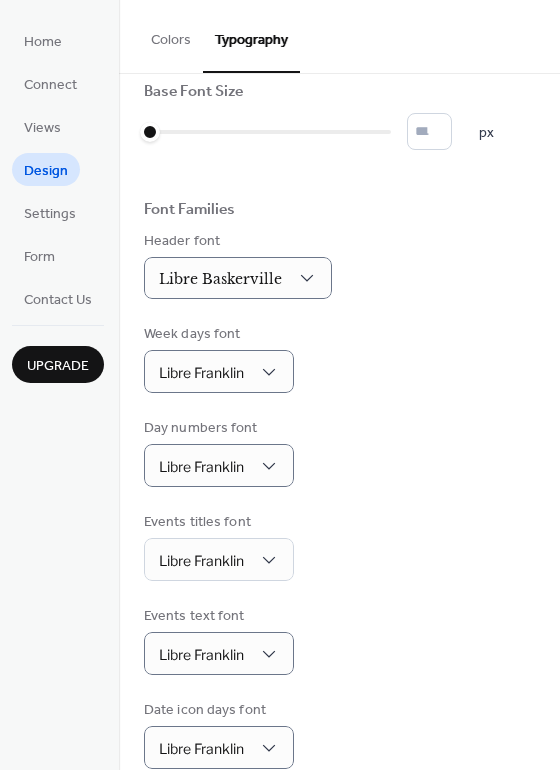 scroll, scrollTop: 0, scrollLeft: 0, axis: both 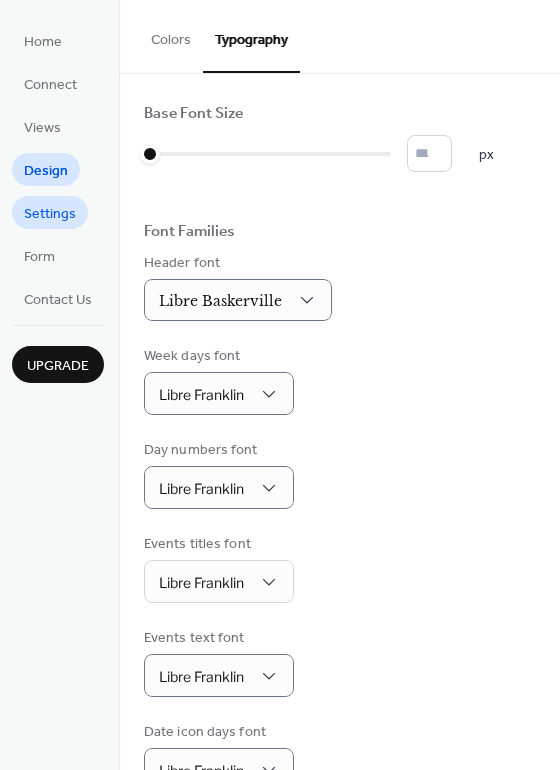 click on "Settings" at bounding box center (50, 214) 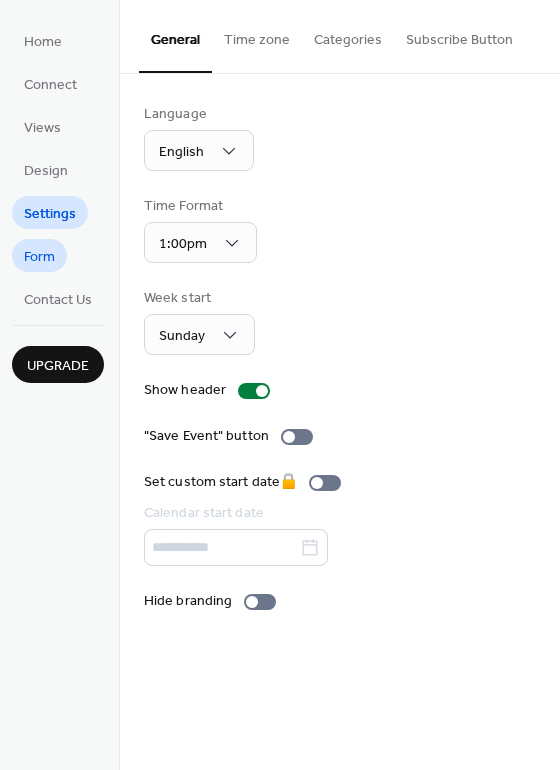click on "Form" at bounding box center [39, 257] 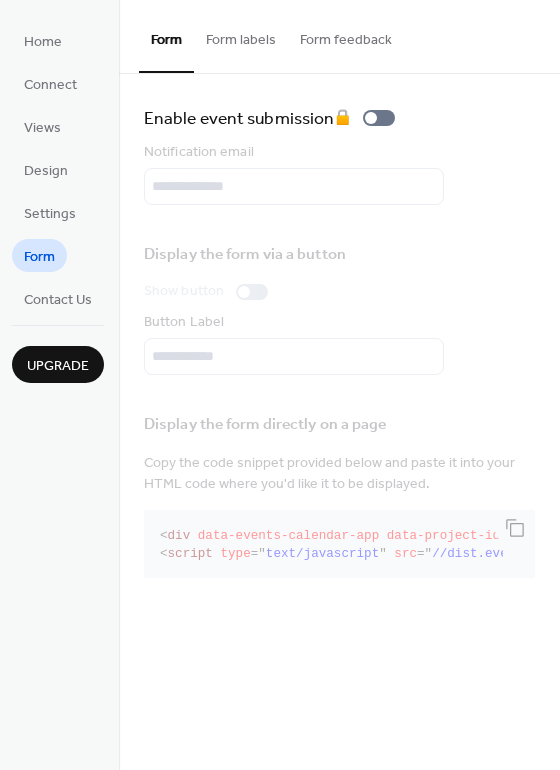 click on "Form labels" at bounding box center (241, 35) 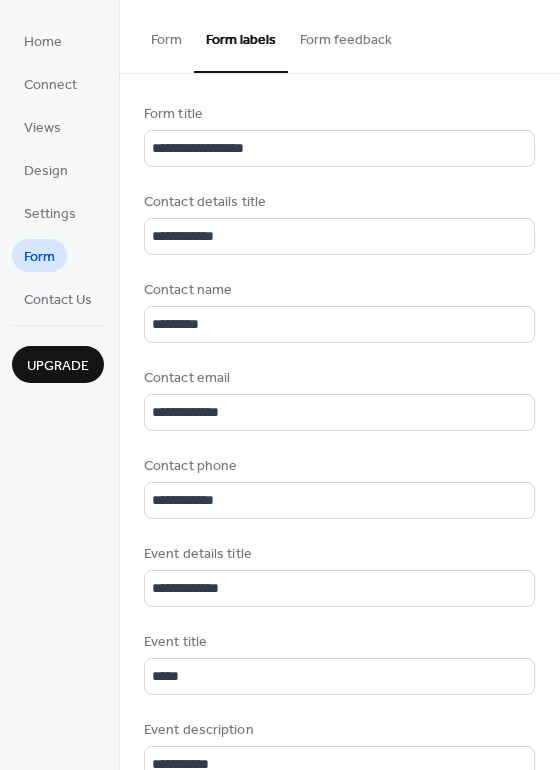 click on "Form feedback" at bounding box center [346, 35] 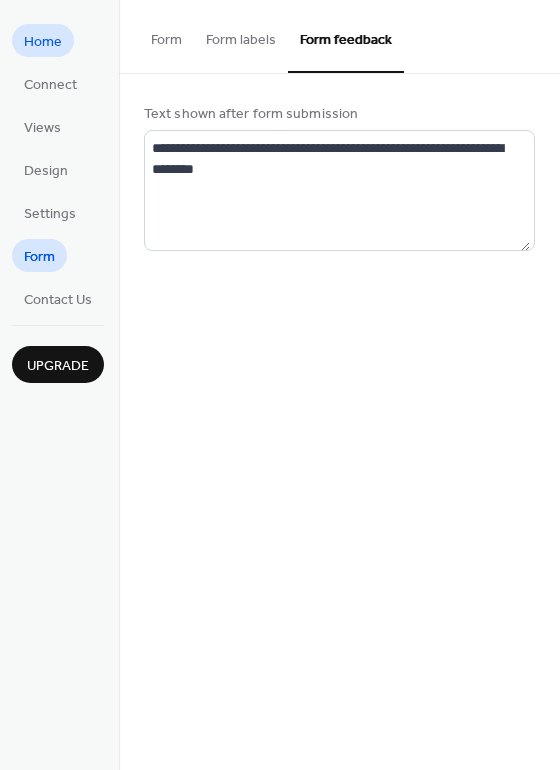 click on "Home" at bounding box center (43, 42) 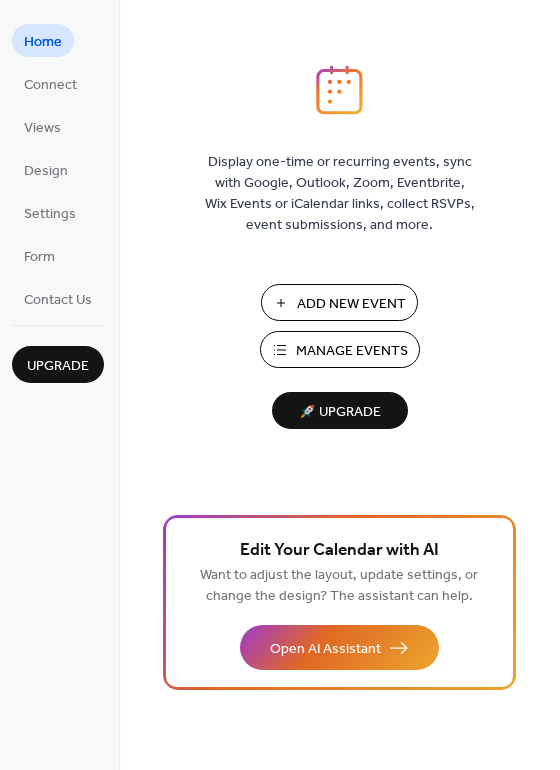 click on "Manage Events" at bounding box center [352, 351] 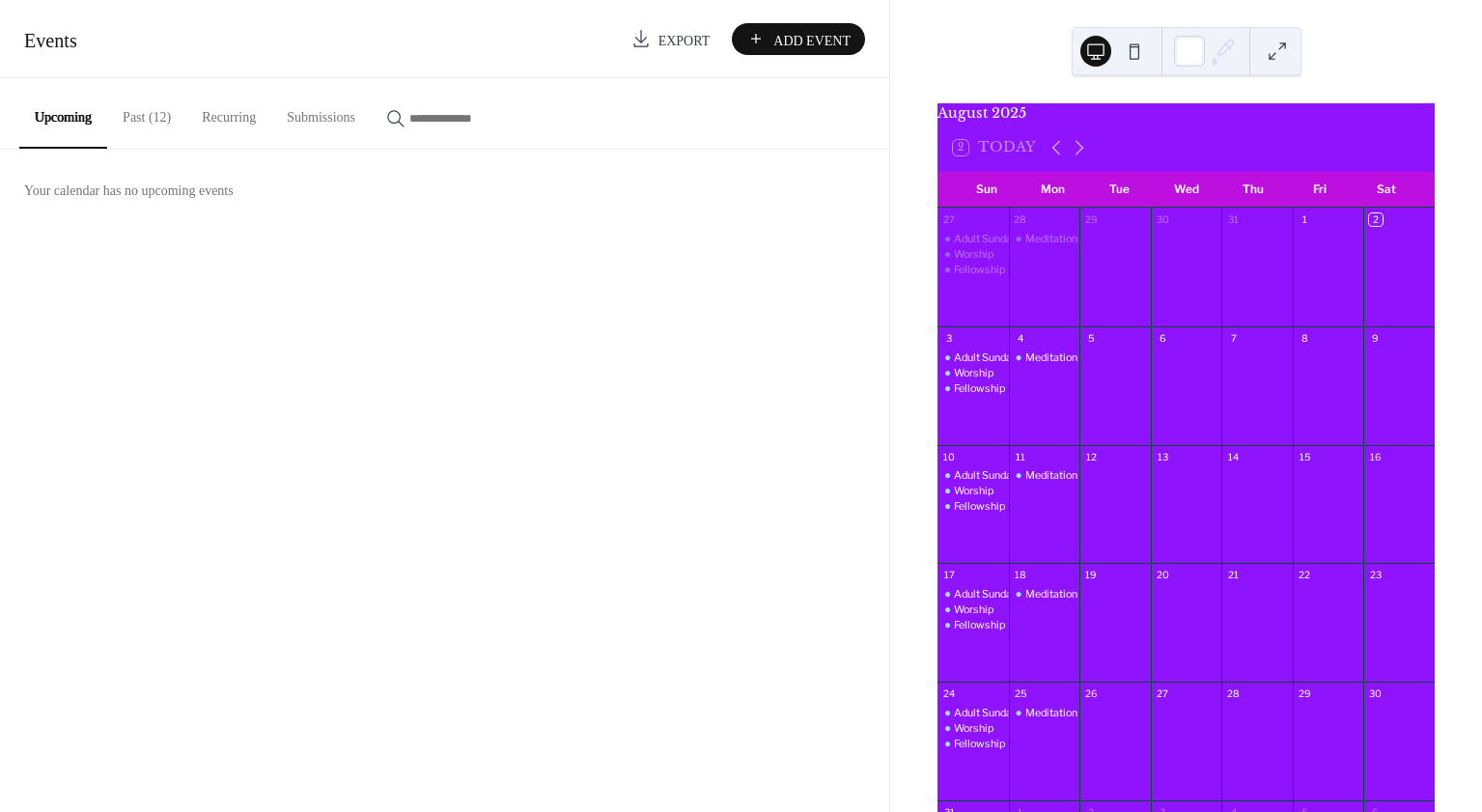 scroll, scrollTop: 0, scrollLeft: 0, axis: both 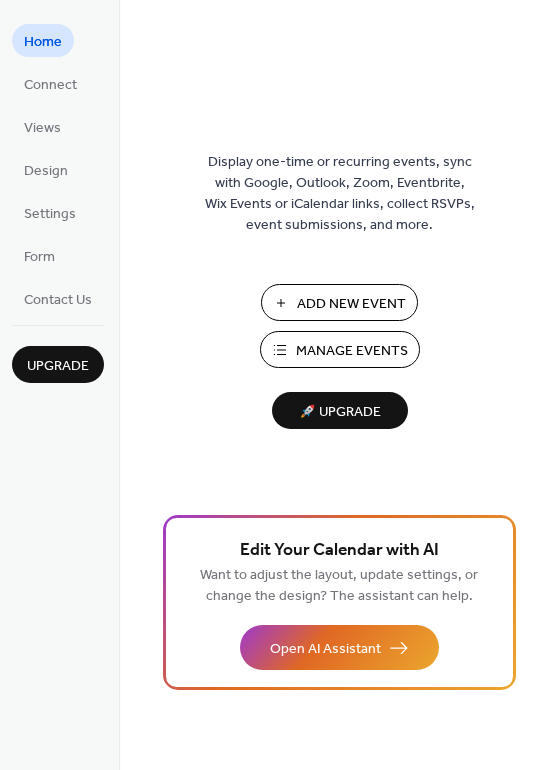 drag, startPoint x: 74, startPoint y: 582, endPoint x: 61, endPoint y: 761, distance: 179.47145 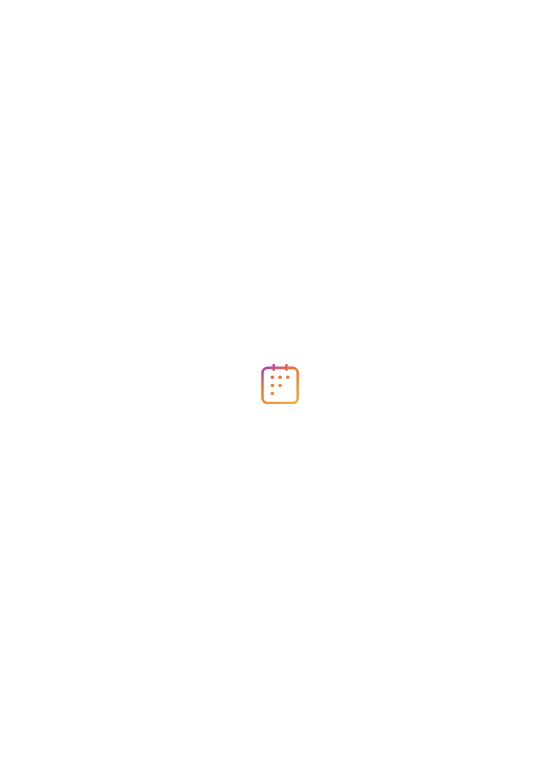 scroll, scrollTop: 0, scrollLeft: 0, axis: both 